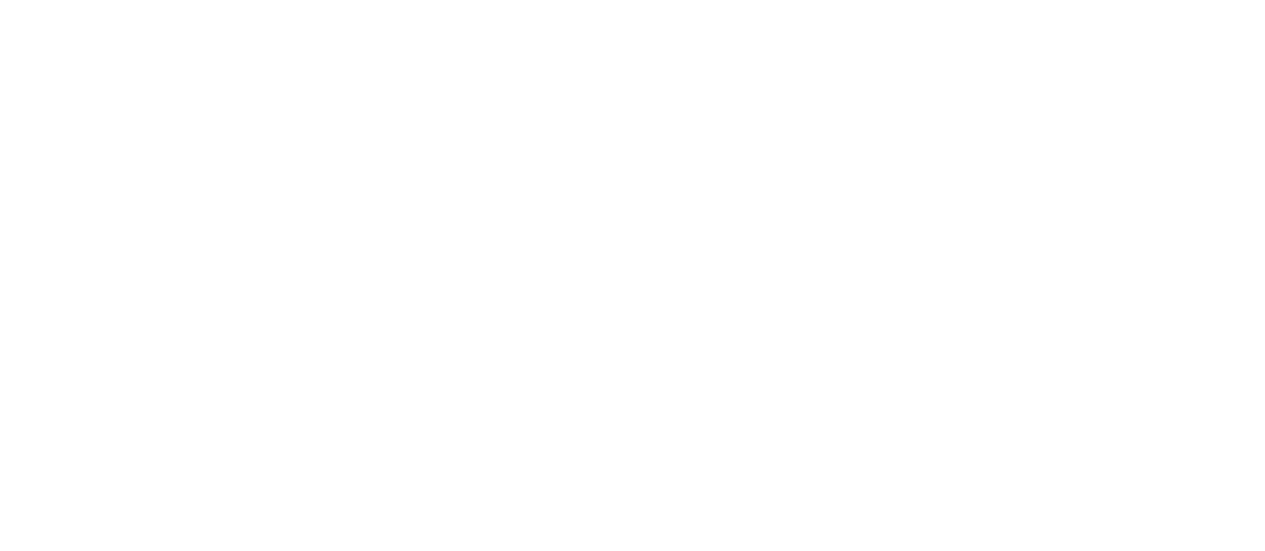 scroll, scrollTop: 0, scrollLeft: 0, axis: both 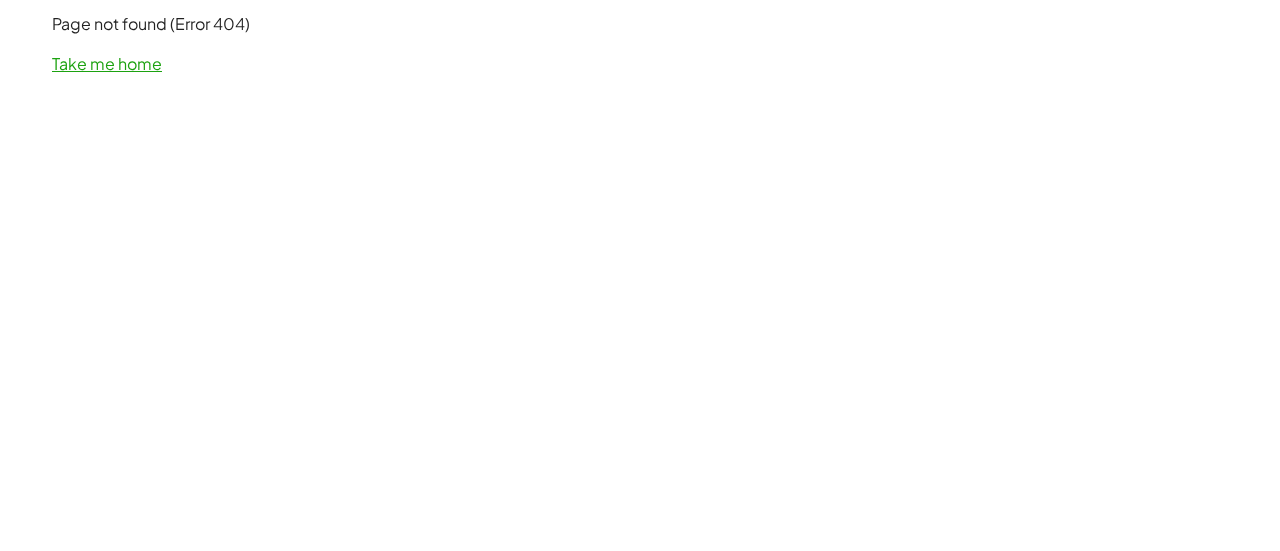 click on "Take me home" at bounding box center (107, 63) 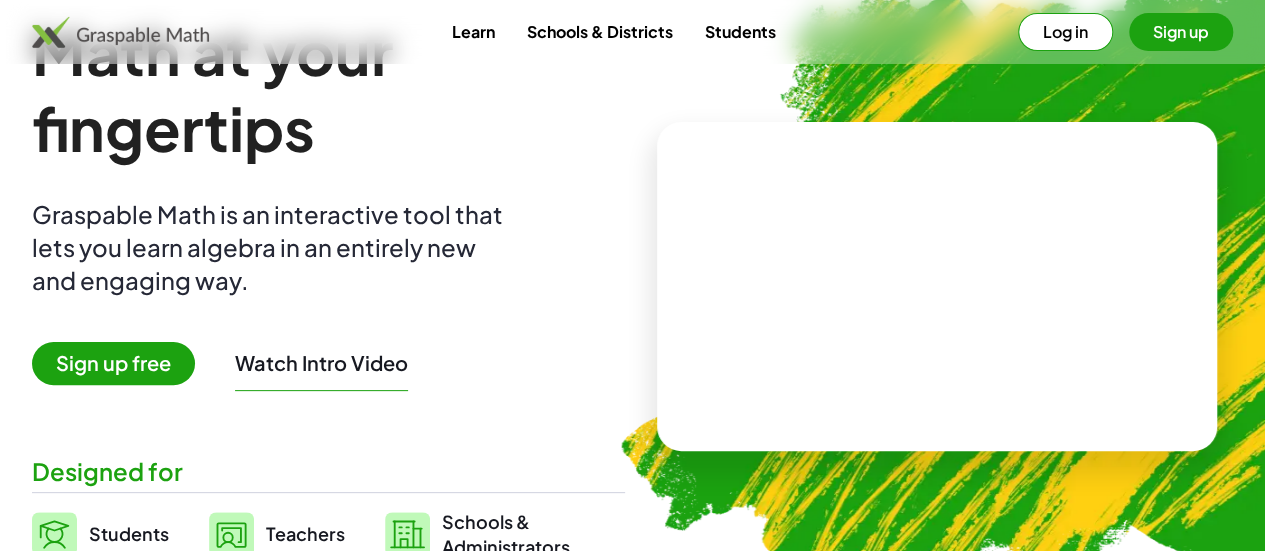 scroll, scrollTop: 110, scrollLeft: 0, axis: vertical 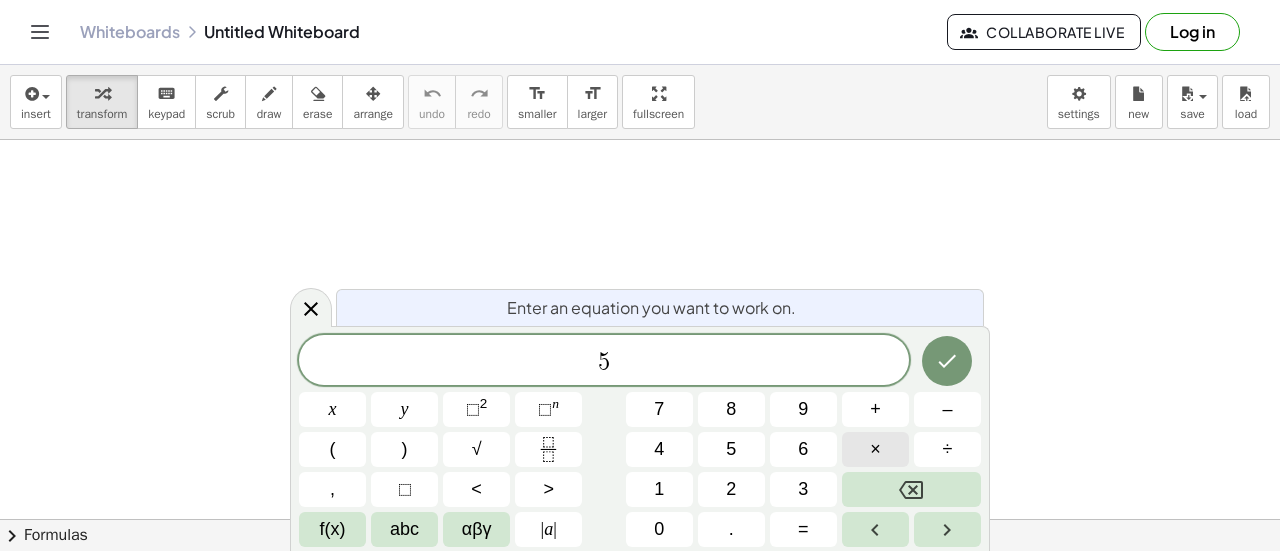 click on "×" at bounding box center [875, 449] 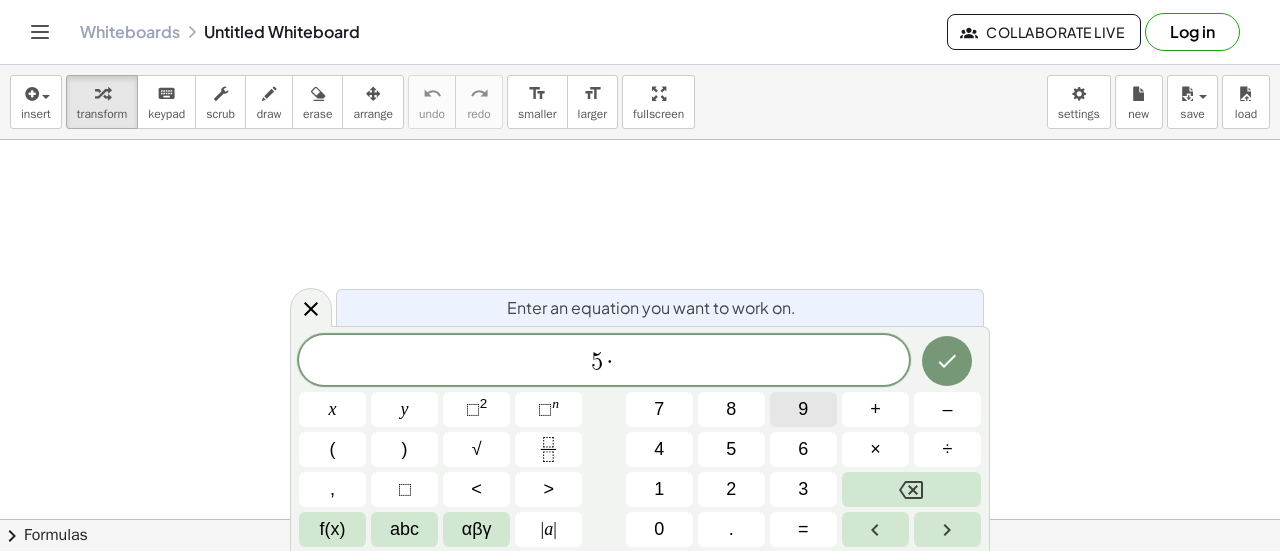 click on "9" at bounding box center [803, 409] 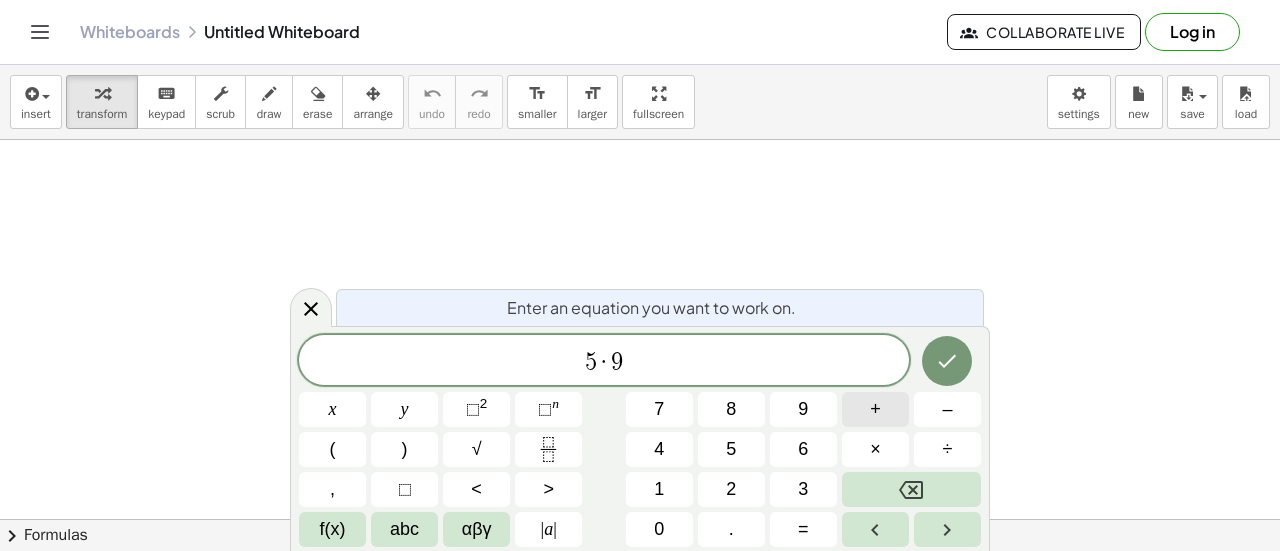 click on "+" at bounding box center [875, 409] 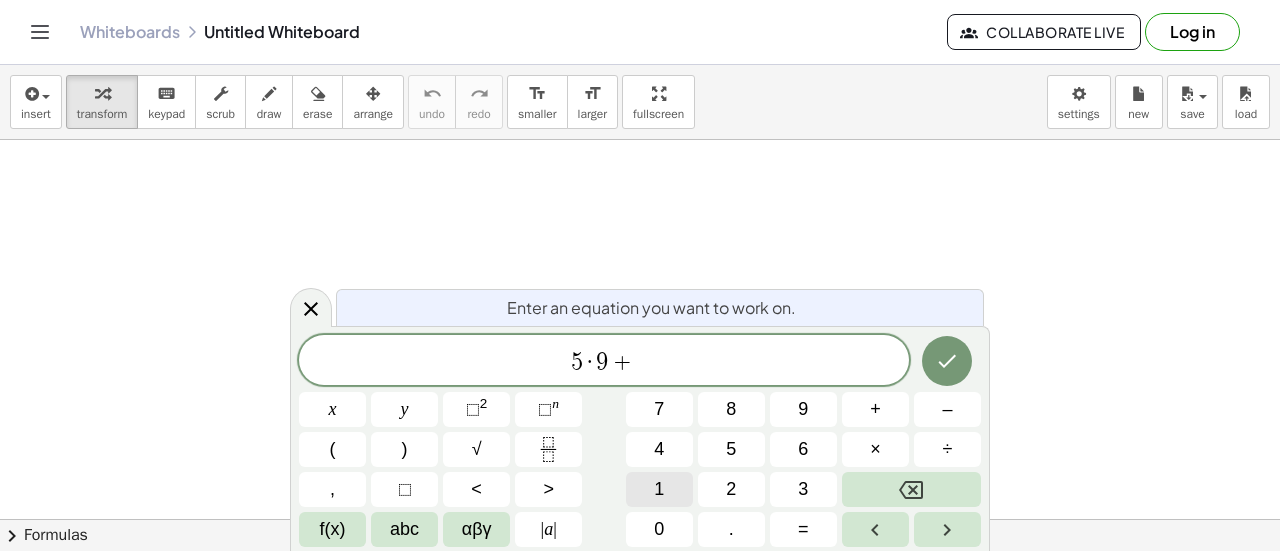 click on "1" at bounding box center (659, 489) 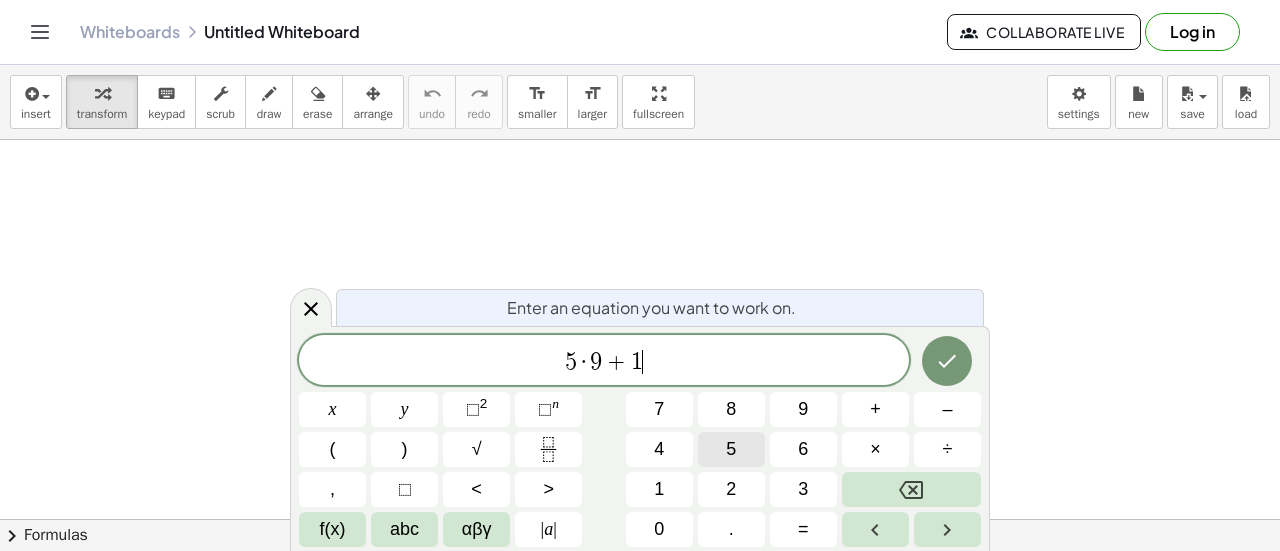 click on "5" at bounding box center [731, 449] 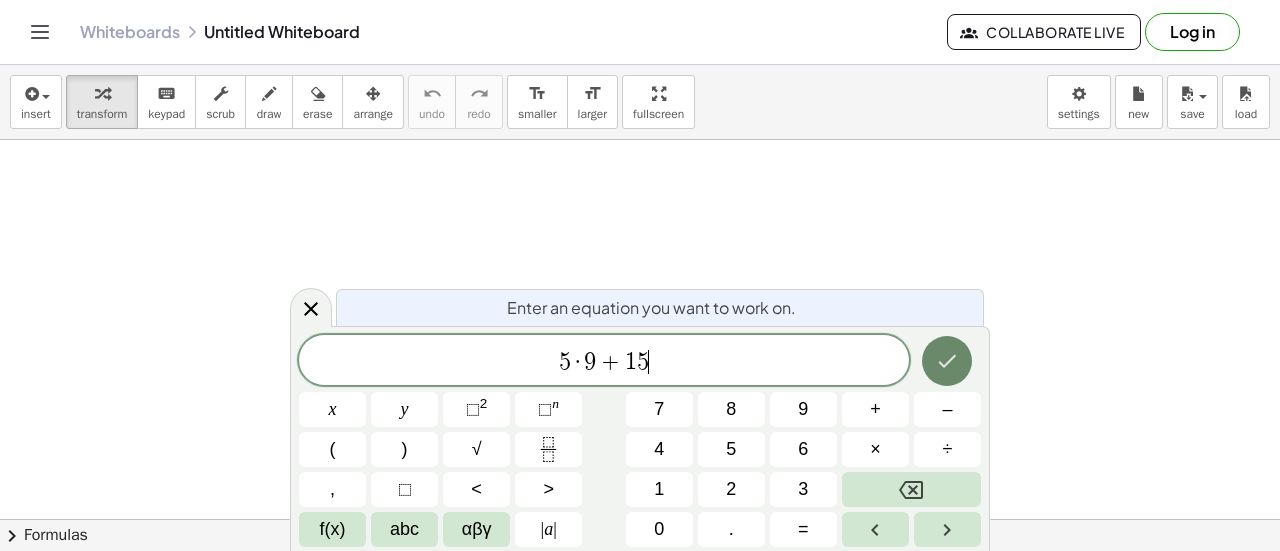 click 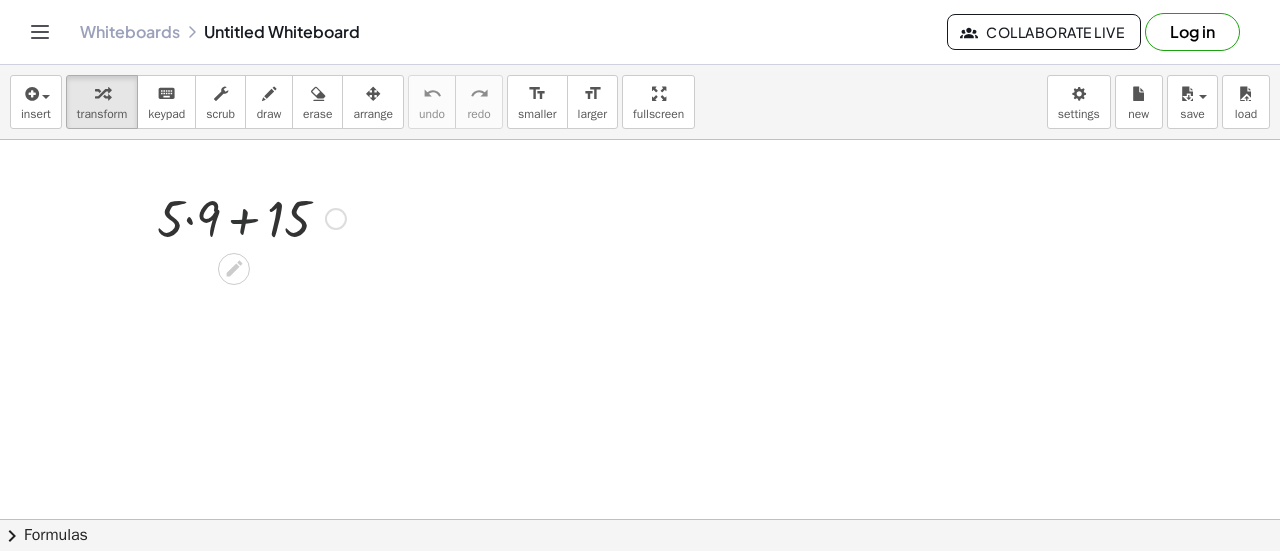 click at bounding box center (251, 217) 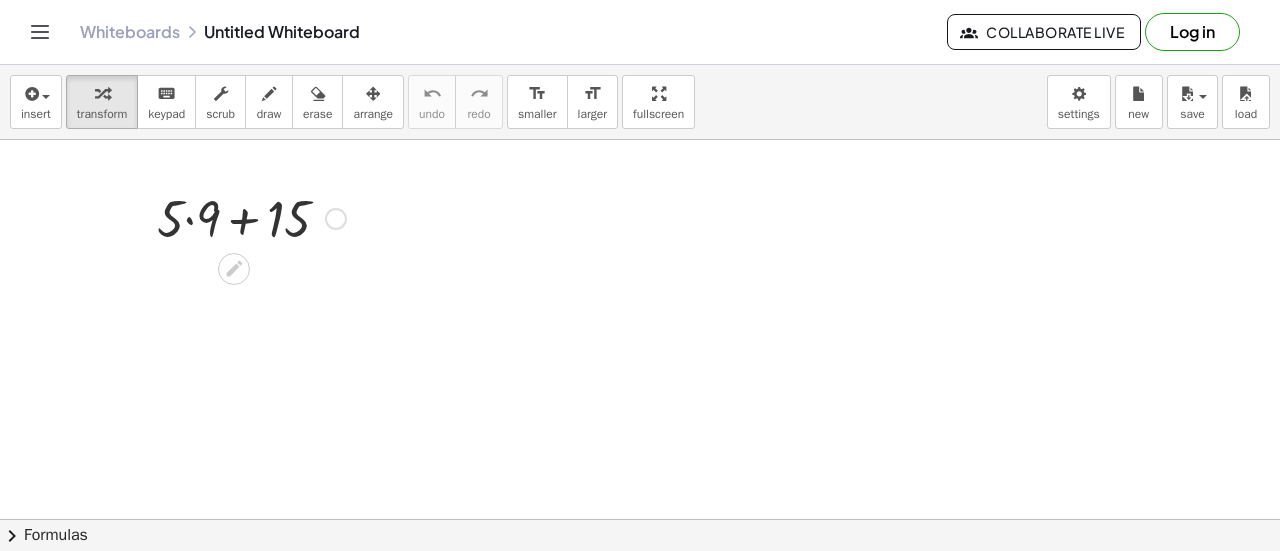 click at bounding box center (251, 217) 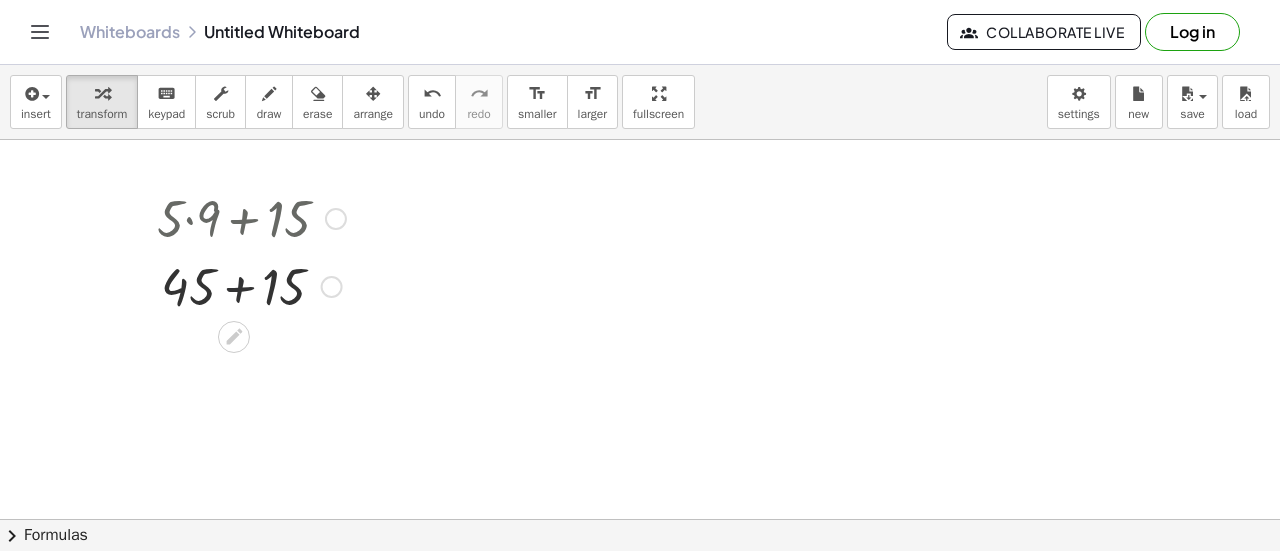 click at bounding box center [251, 285] 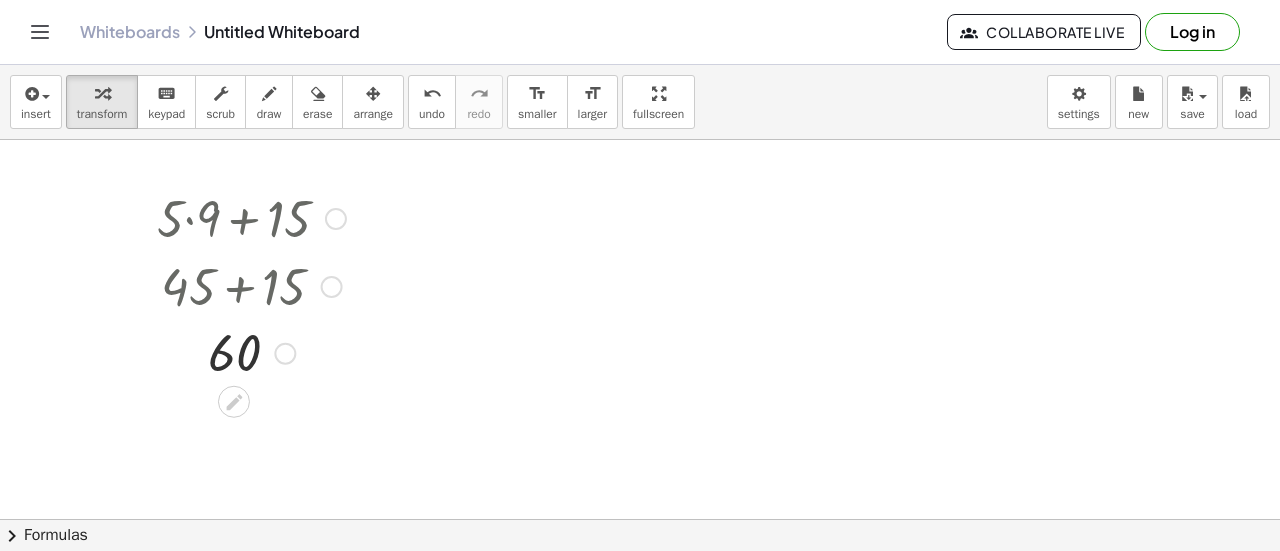 click at bounding box center (251, 285) 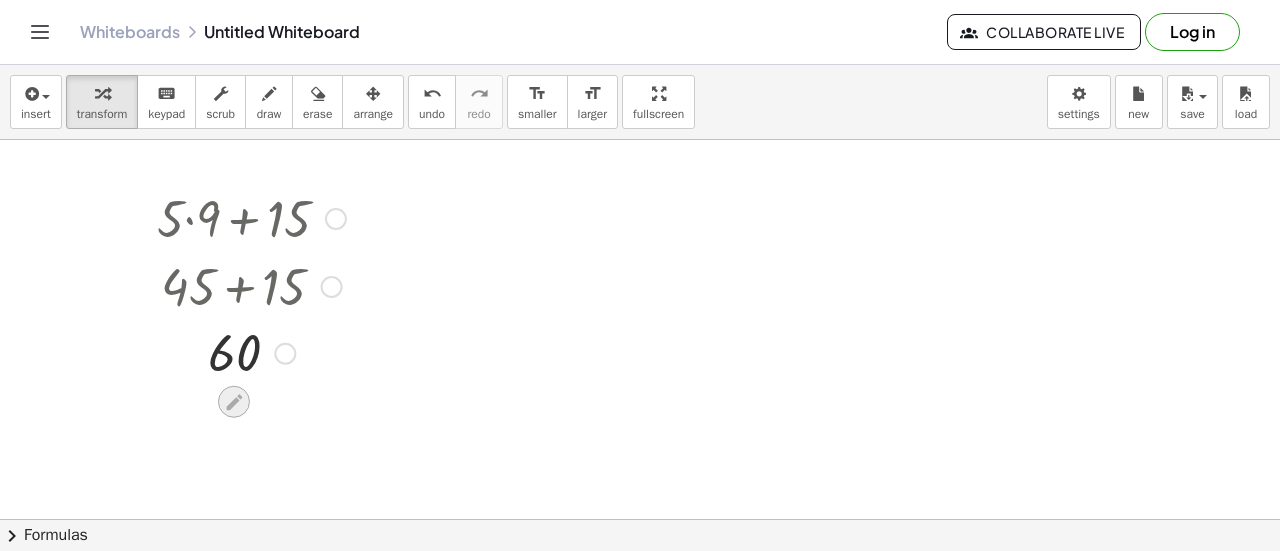 click 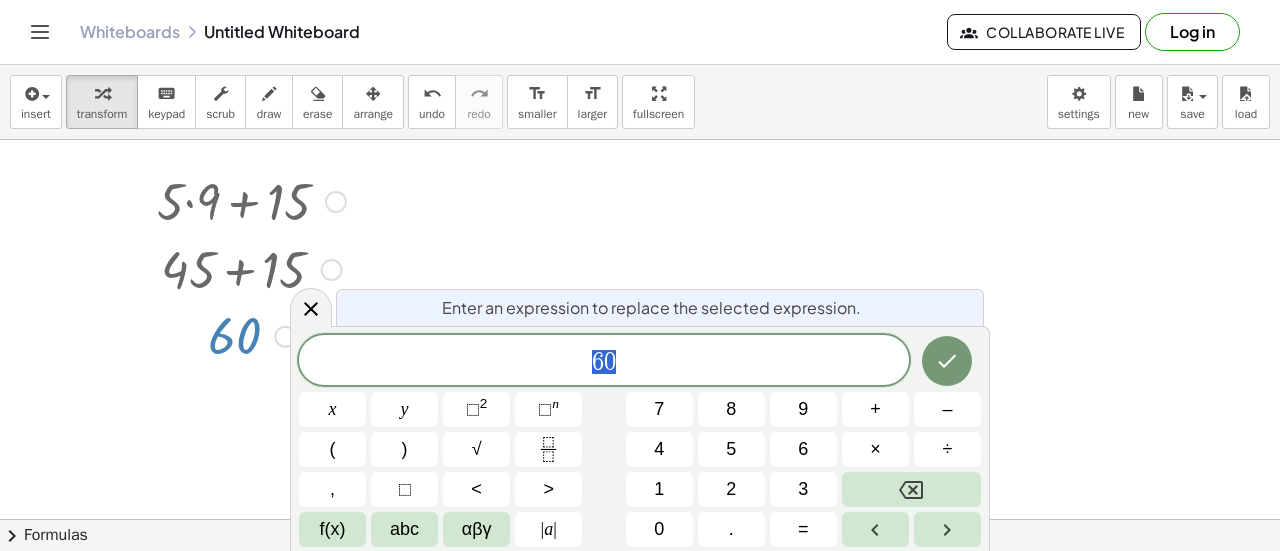 scroll, scrollTop: 580, scrollLeft: 0, axis: vertical 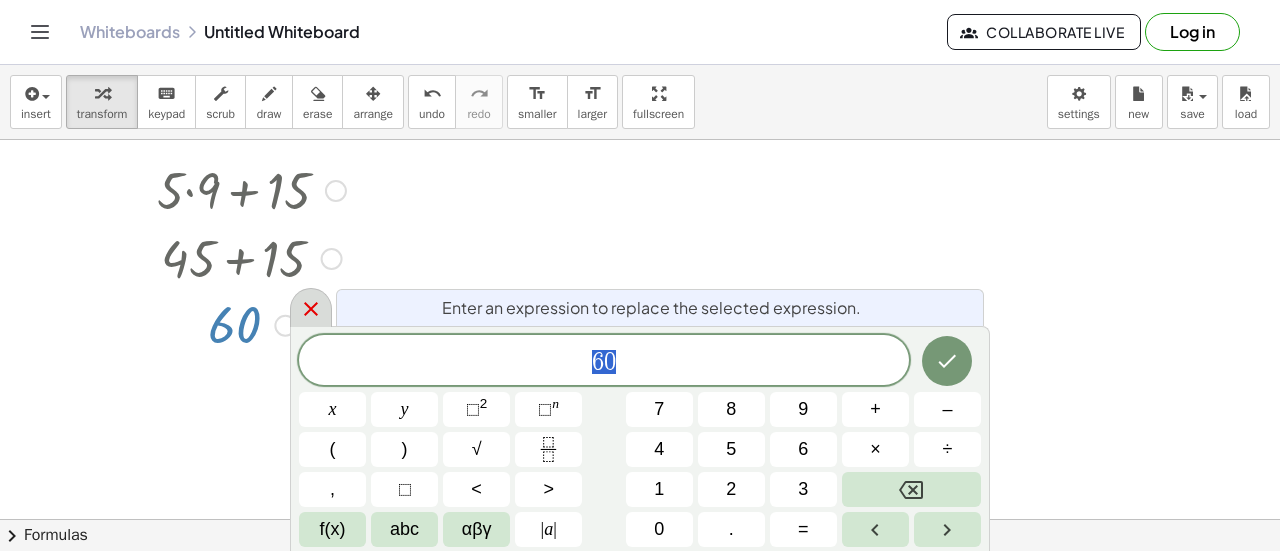 click 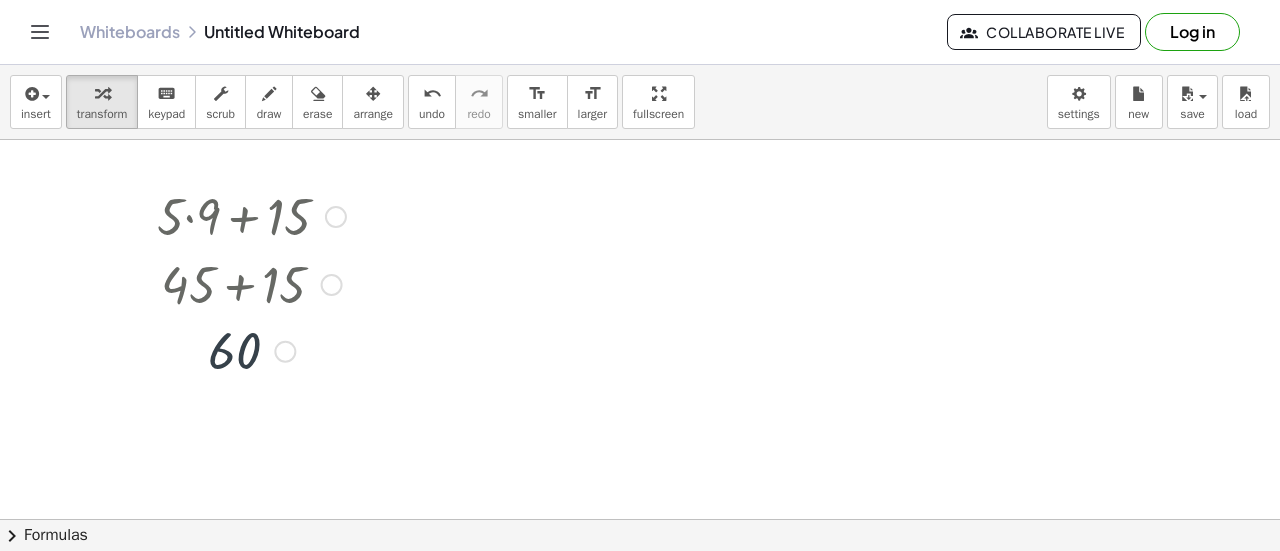 scroll, scrollTop: 552, scrollLeft: 0, axis: vertical 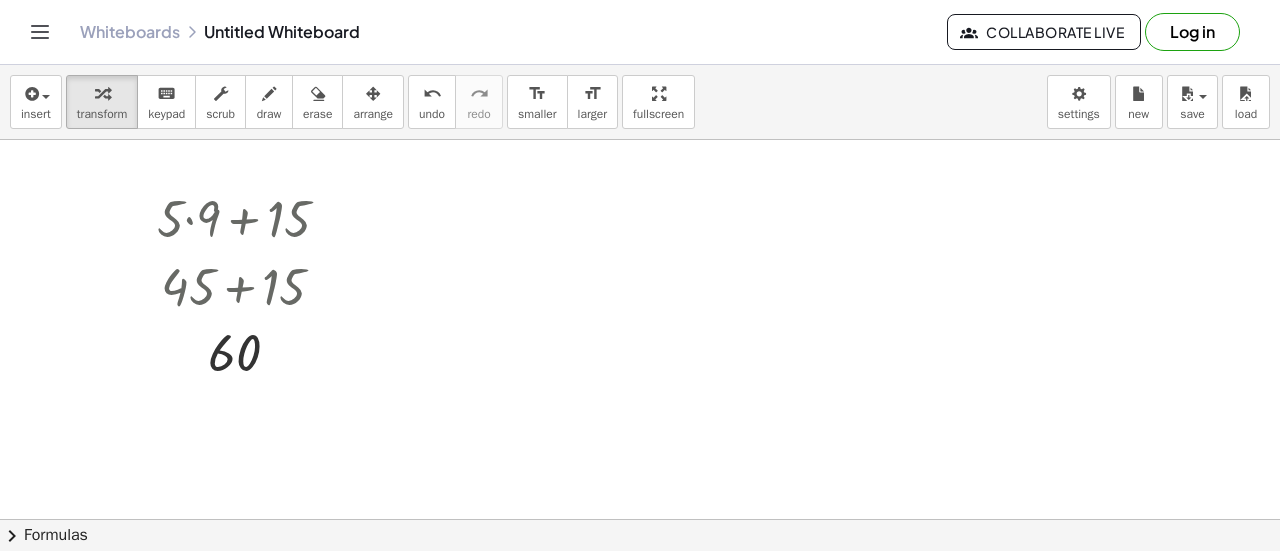 drag, startPoint x: 422, startPoint y: 175, endPoint x: 132, endPoint y: 413, distance: 375.15863 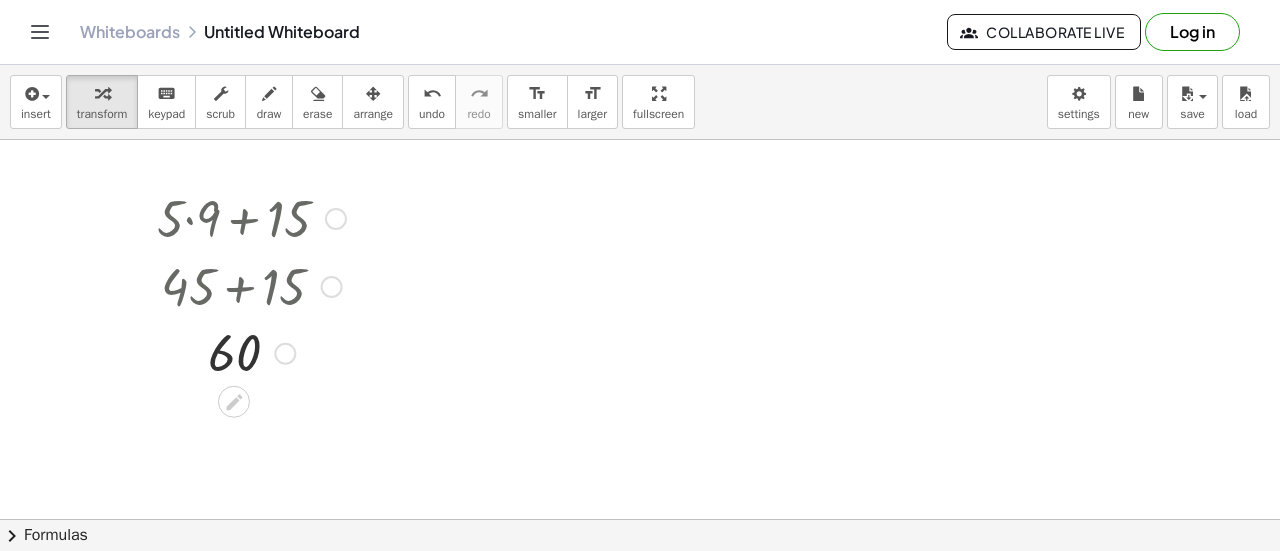 click on "+ · 5 · 9 + 15" at bounding box center [234, 219] 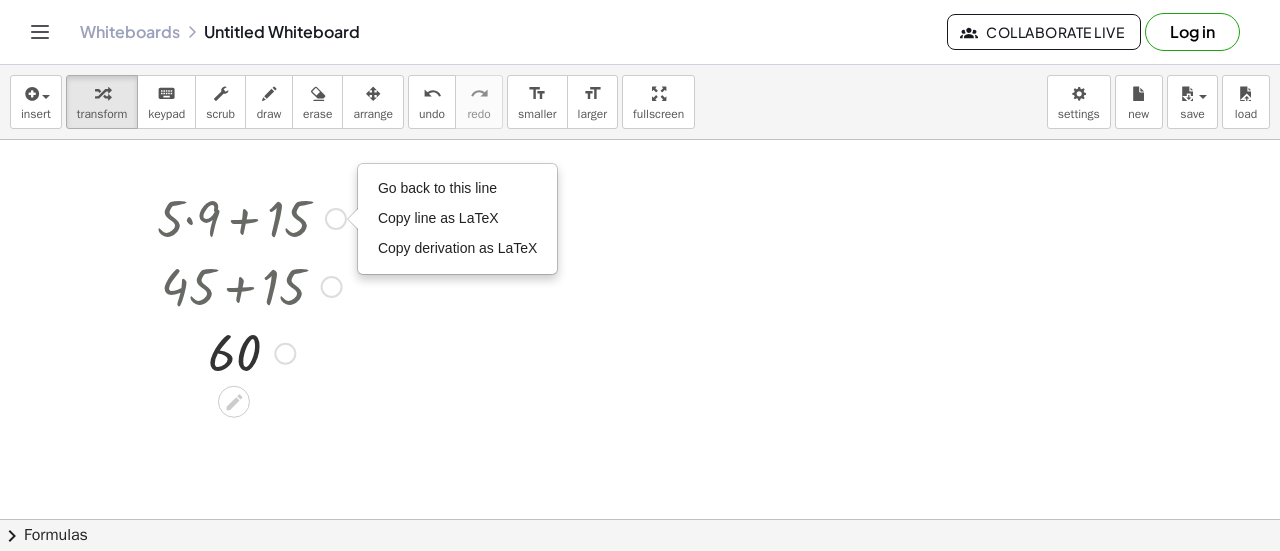 click at bounding box center [251, 217] 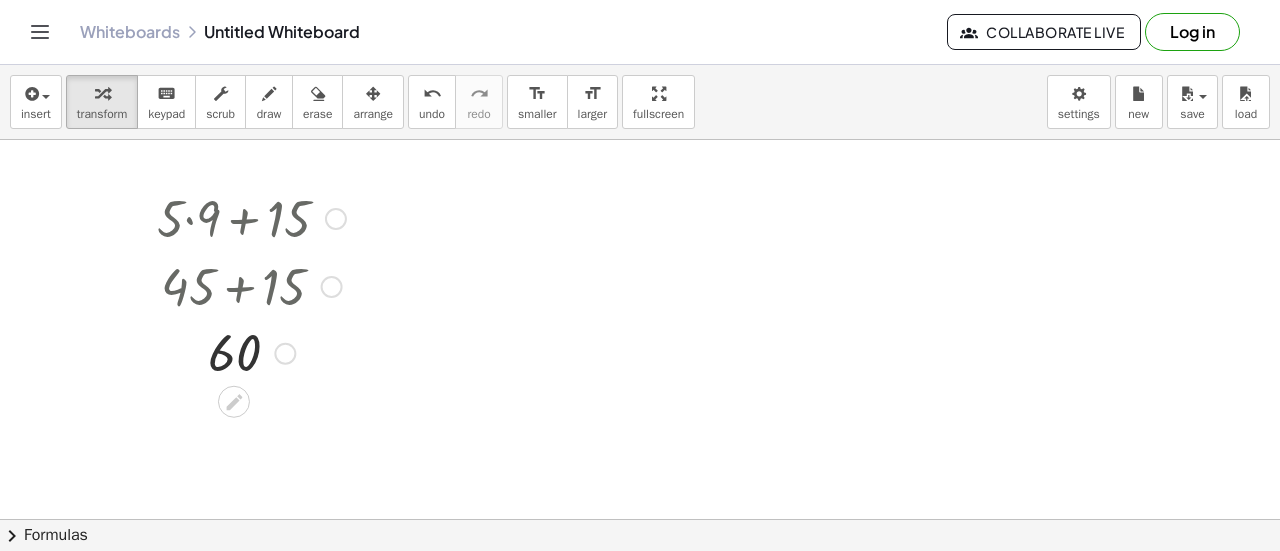click at bounding box center [251, 217] 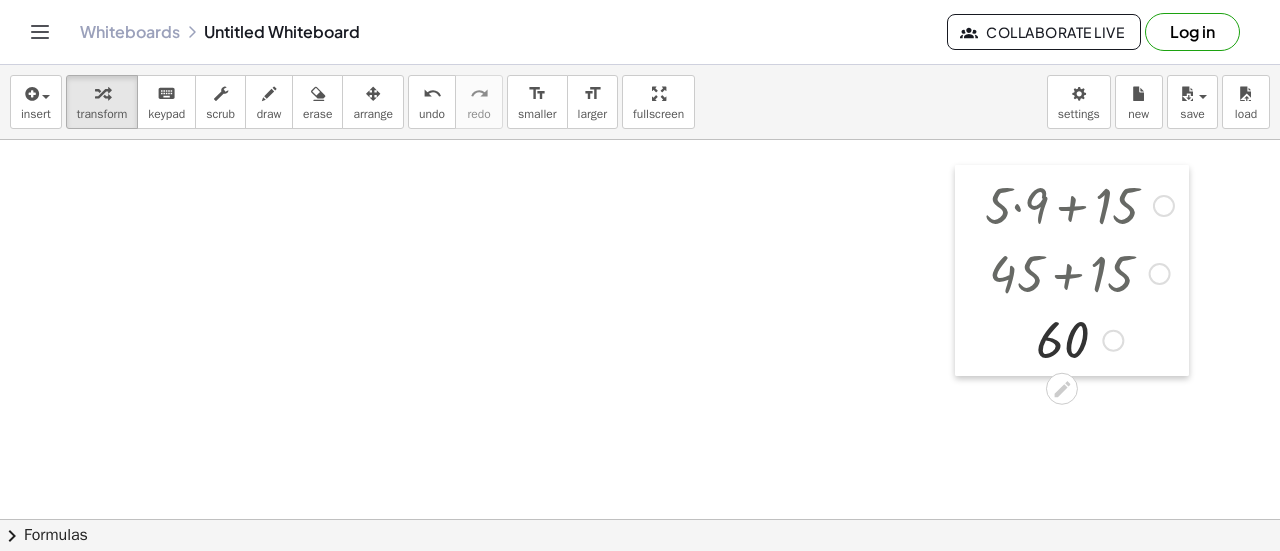 drag, startPoint x: 154, startPoint y: 229, endPoint x: 983, endPoint y: 215, distance: 829.1182 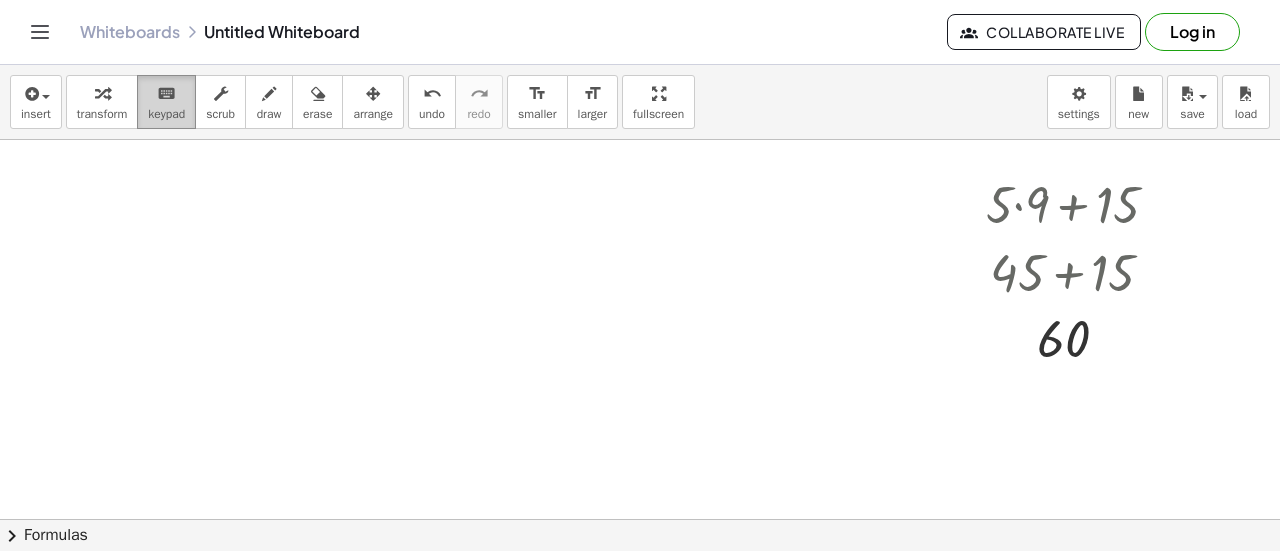 click on "keyboard" at bounding box center [166, 94] 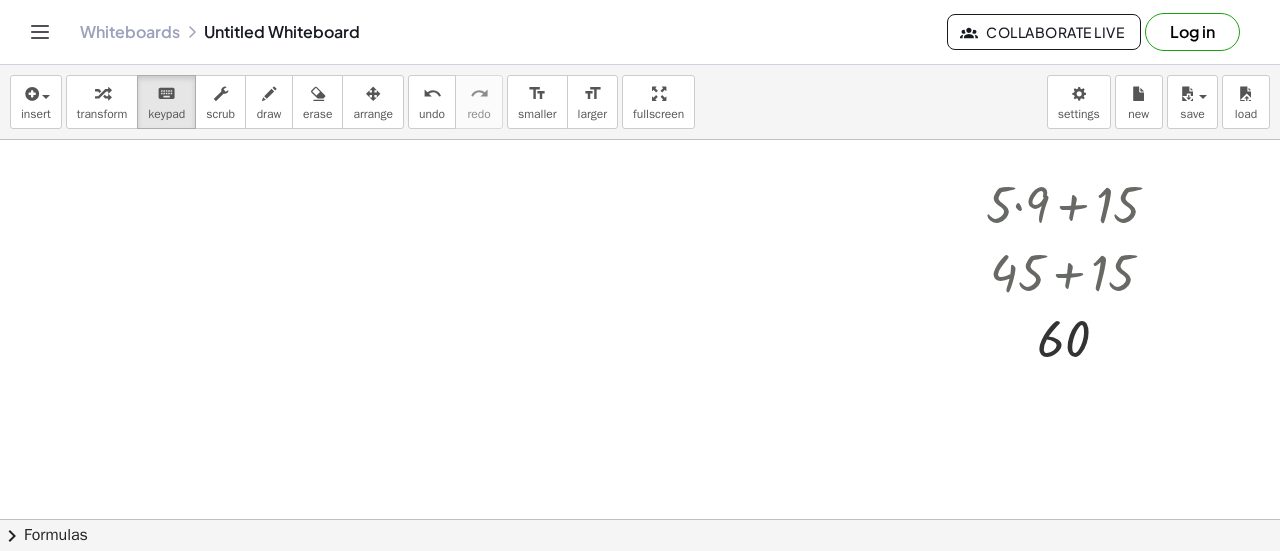 click at bounding box center [640, 159] 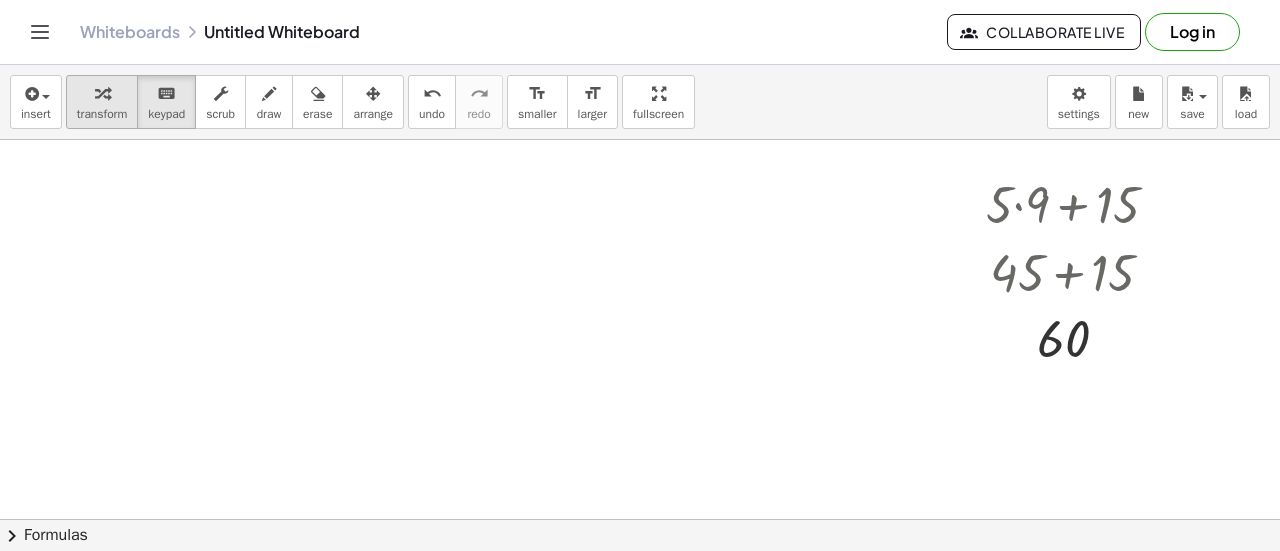 click on "transform" at bounding box center [102, 114] 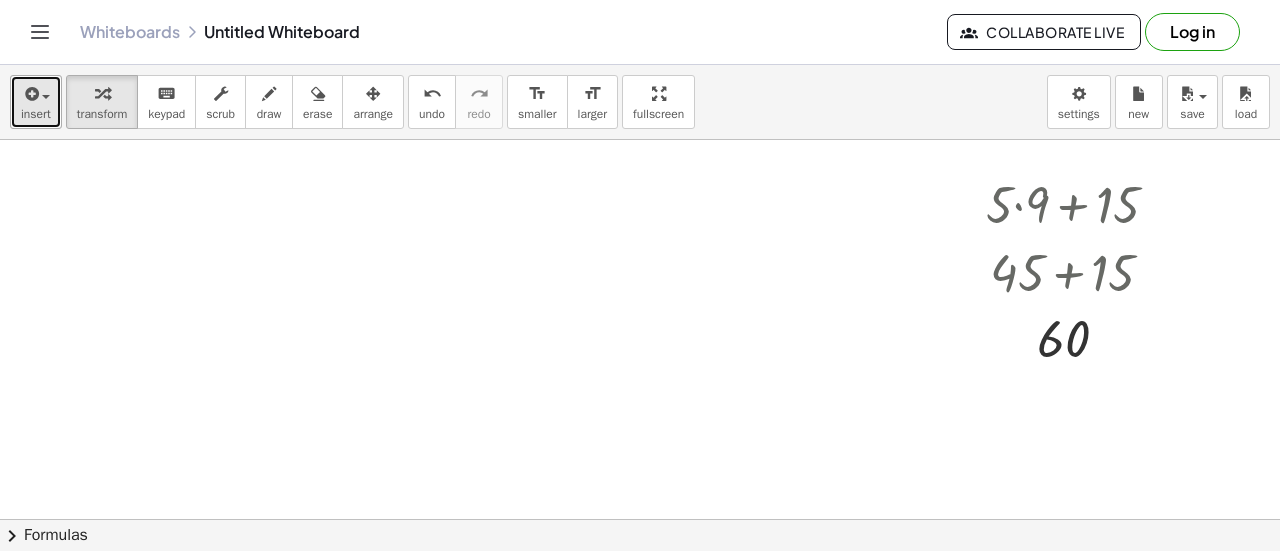 click at bounding box center (30, 94) 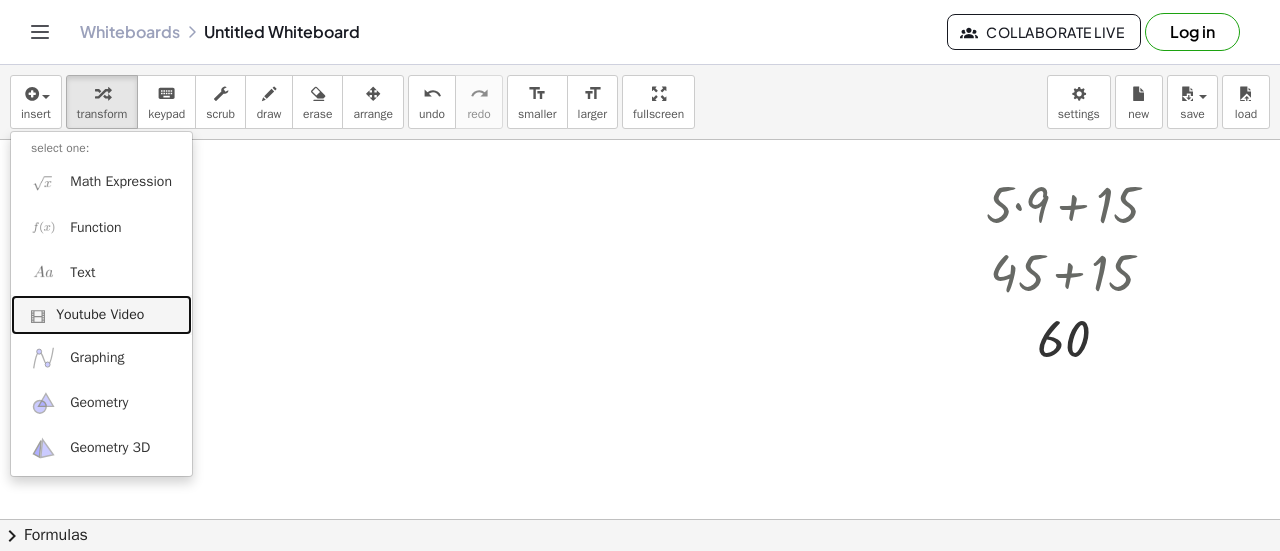 click on "Youtube Video" at bounding box center (100, 315) 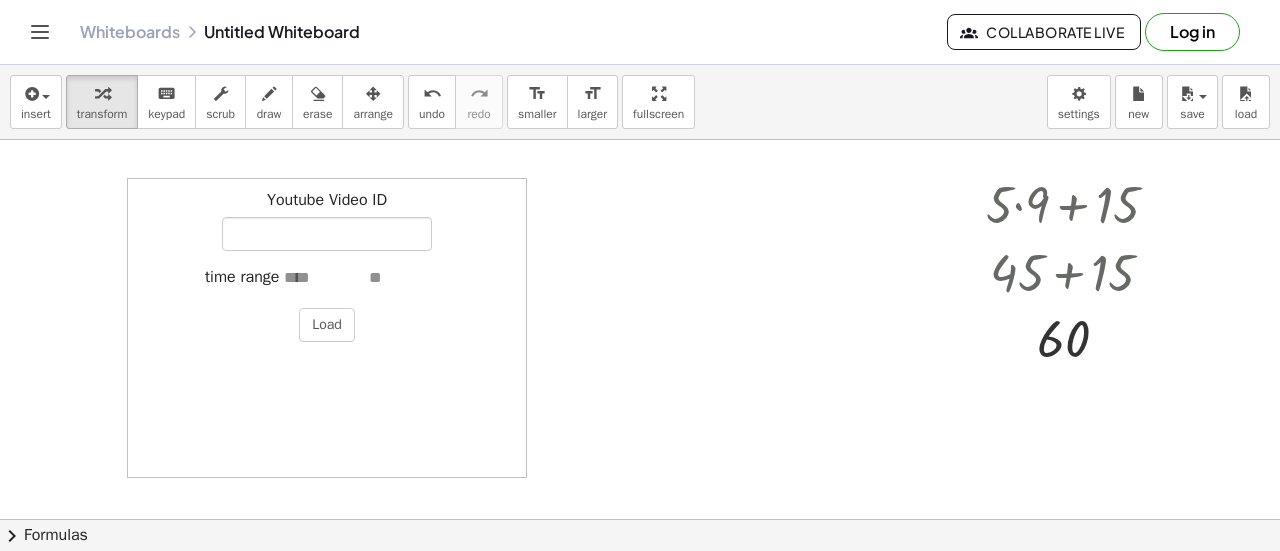 click at bounding box center (640, 159) 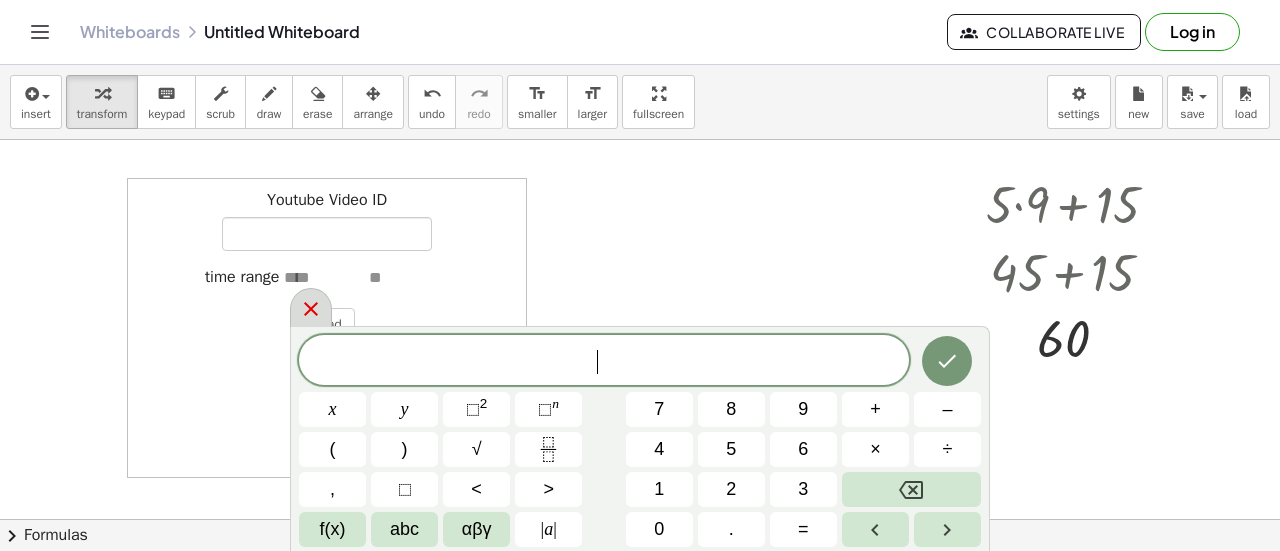 click at bounding box center [311, 307] 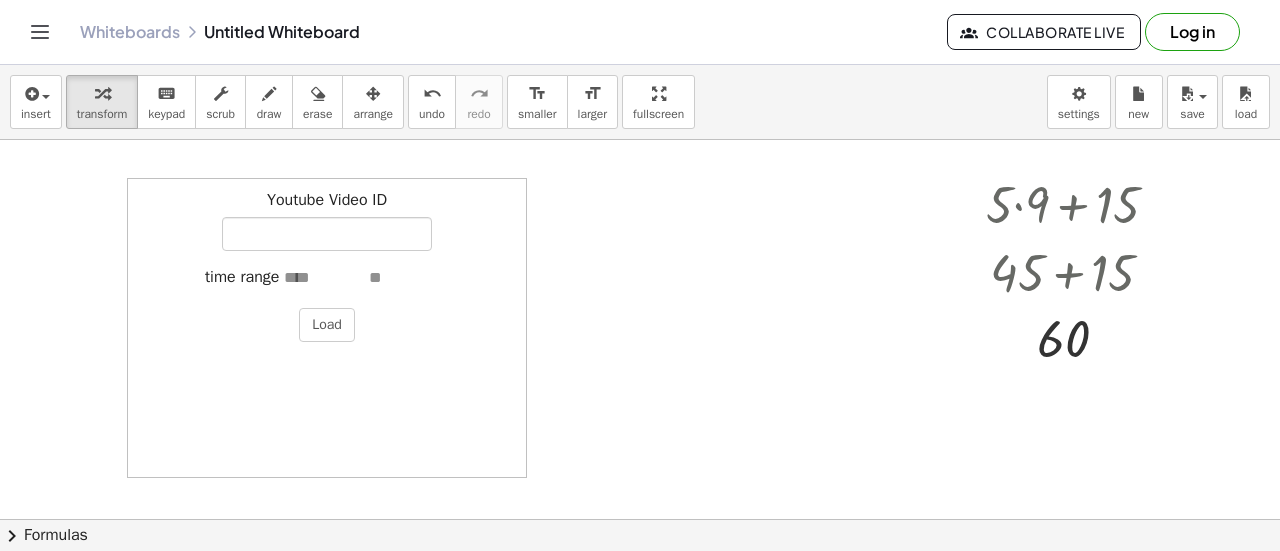 click on "Youtube Video ID" at bounding box center (327, 220) 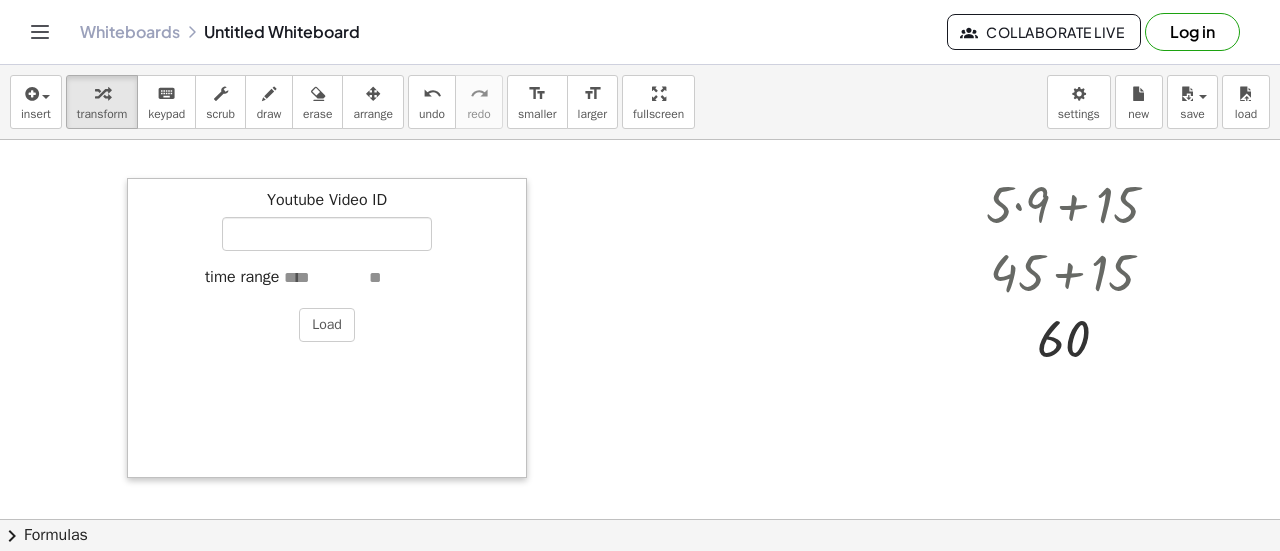 click at bounding box center [137, 328] 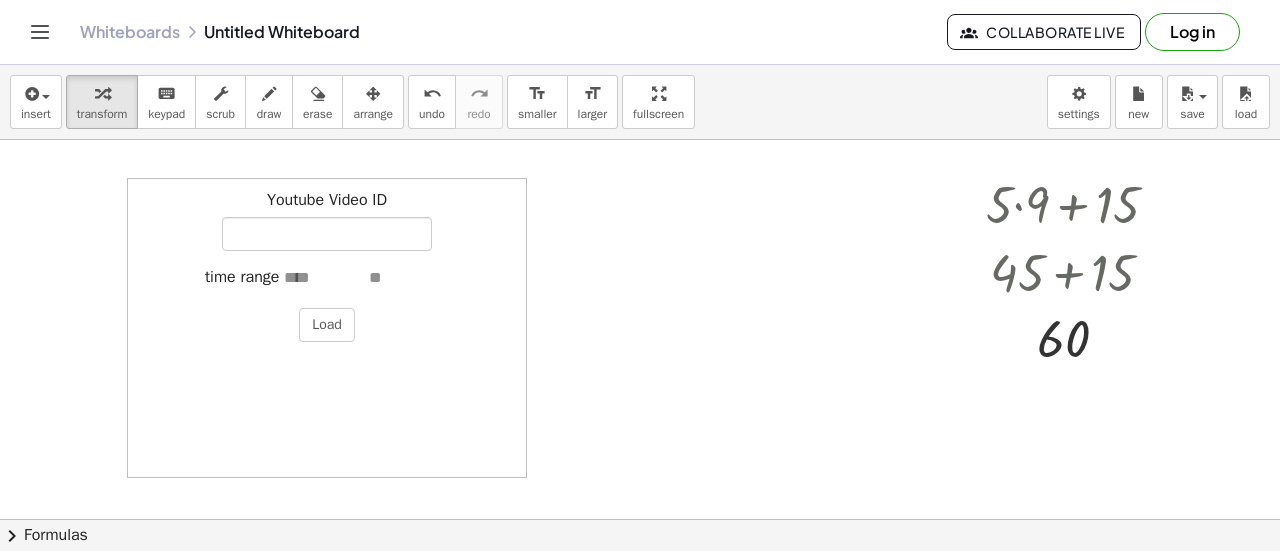 click at bounding box center (137, 328) 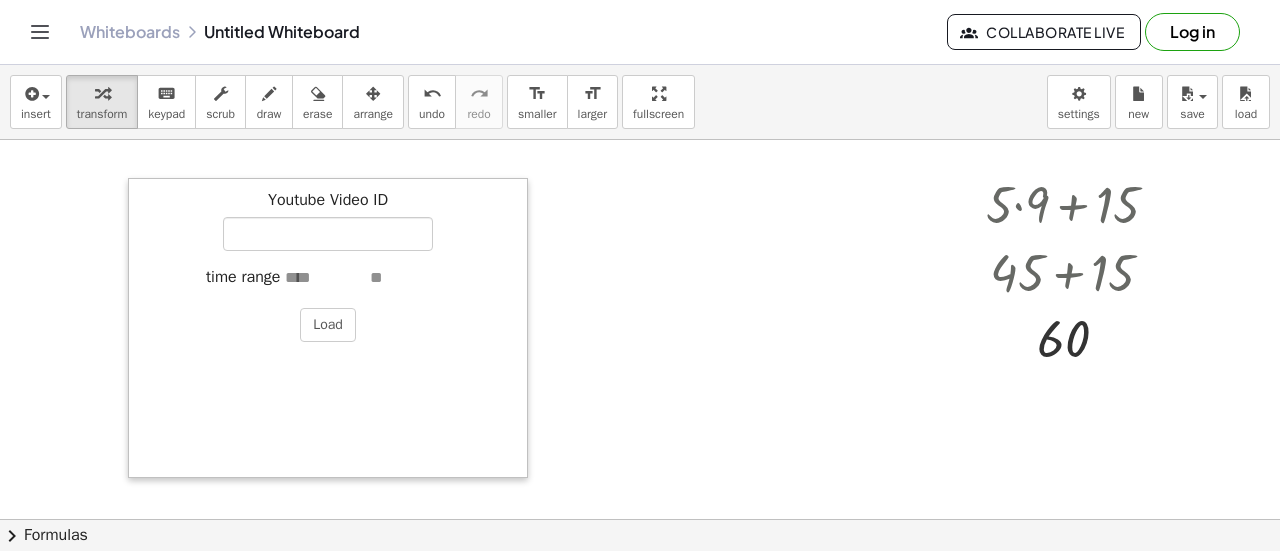 drag, startPoint x: 146, startPoint y: 181, endPoint x: 135, endPoint y: 203, distance: 24.596748 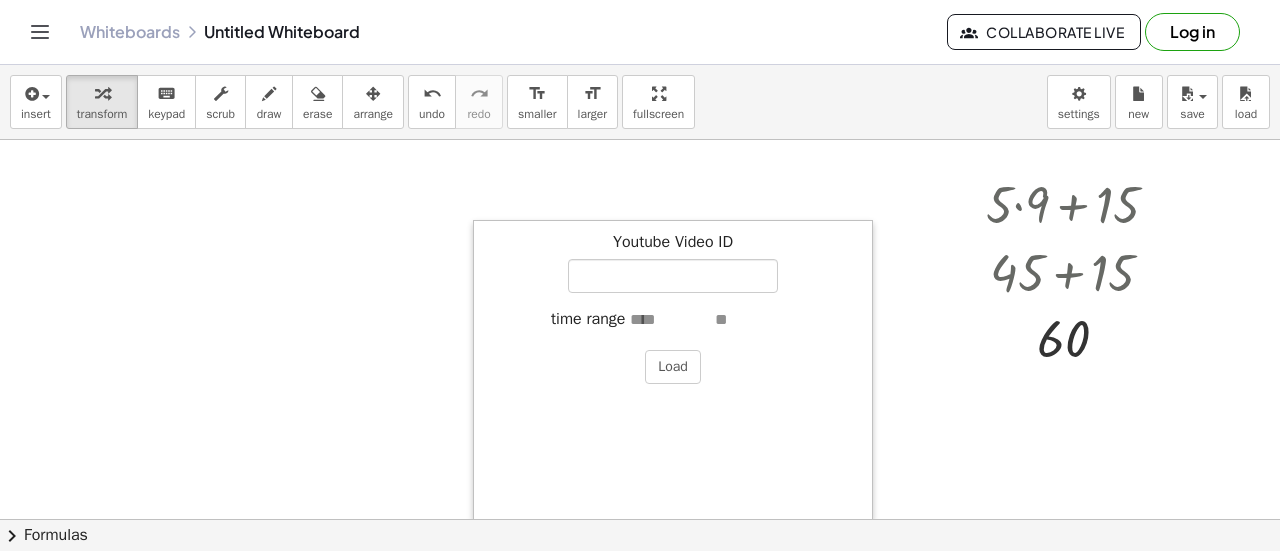 drag, startPoint x: 135, startPoint y: 203, endPoint x: 480, endPoint y: 244, distance: 347.4277 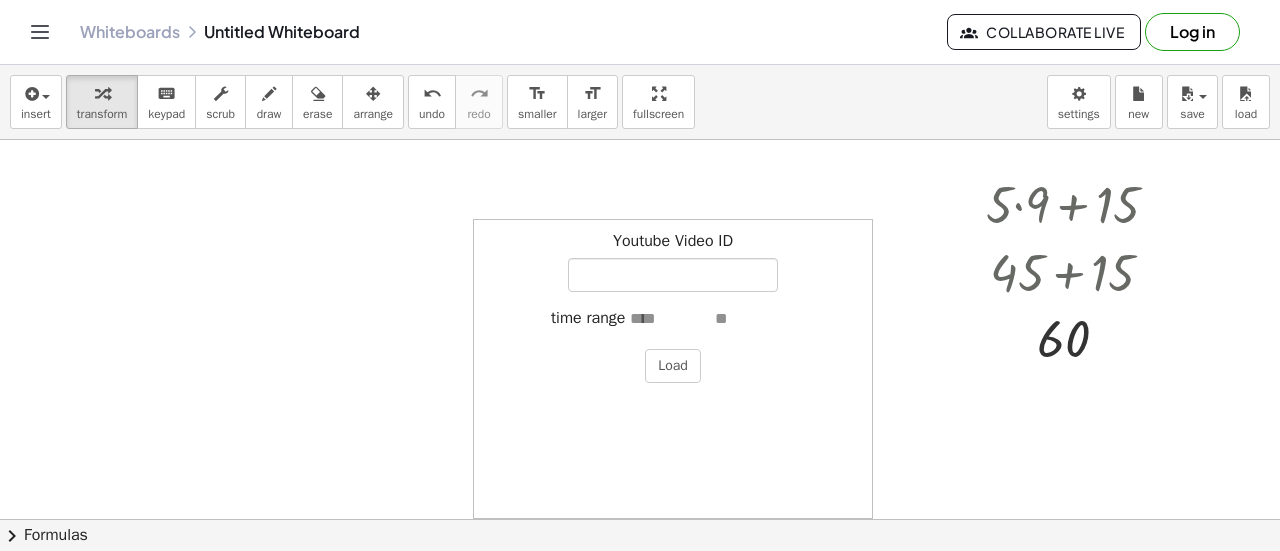 click on "Youtube Video ID" at bounding box center (673, 261) 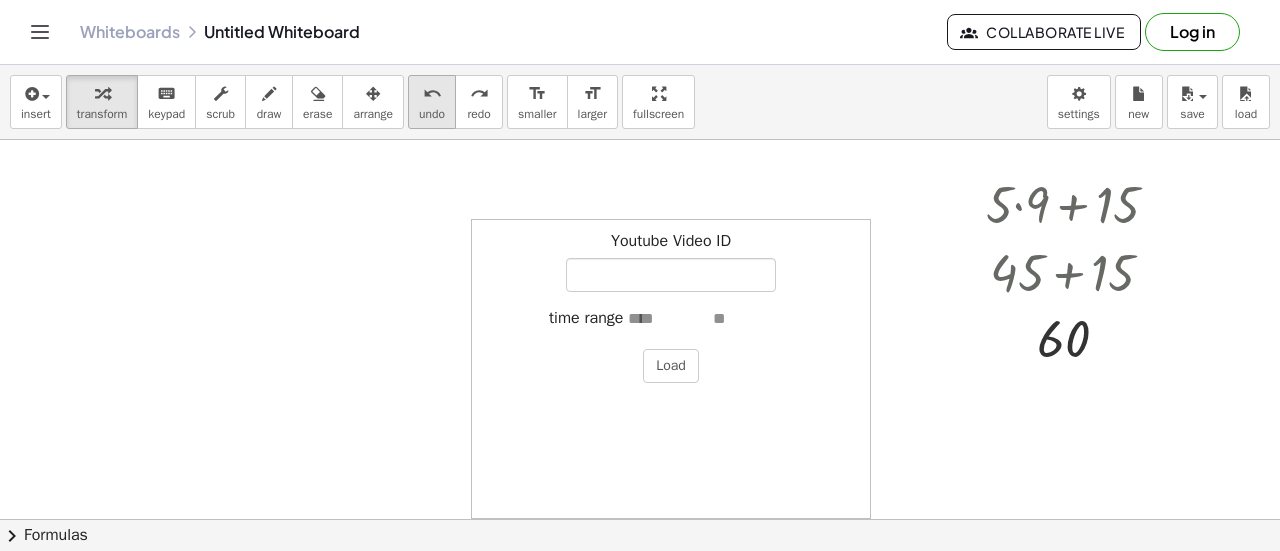 click on "undo" at bounding box center (432, 114) 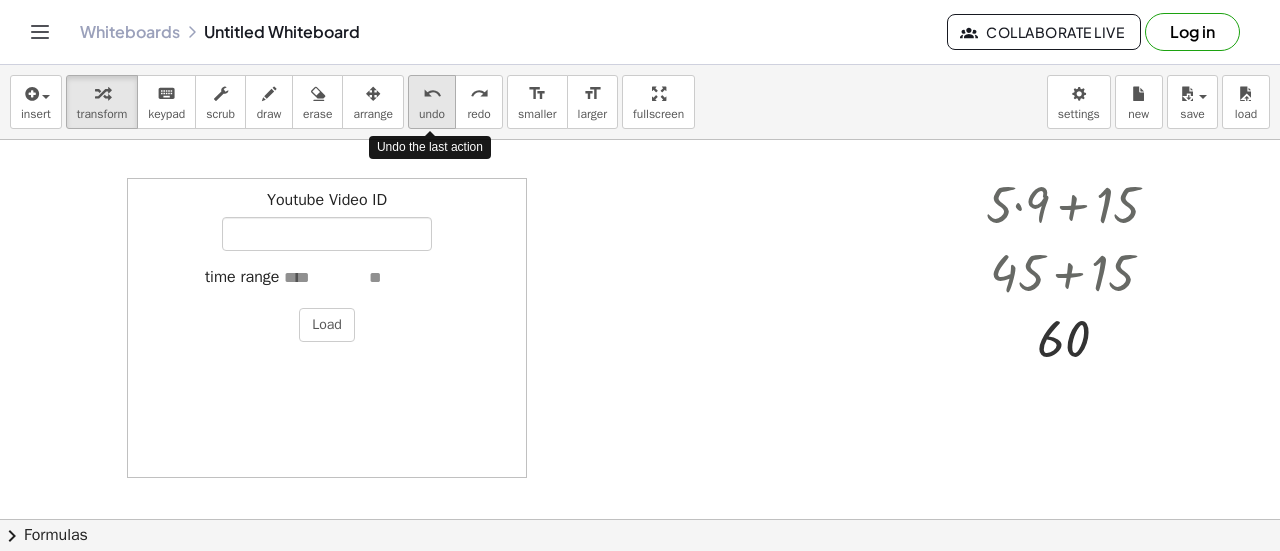 click on "undo" at bounding box center [432, 114] 